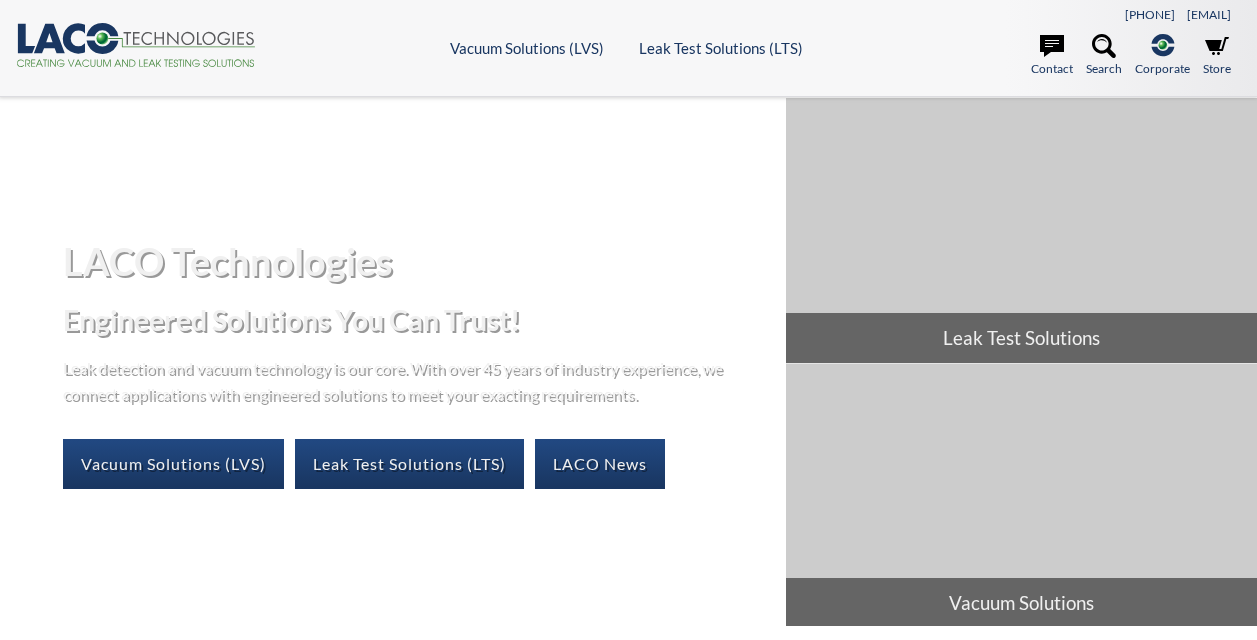 scroll, scrollTop: 0, scrollLeft: 0, axis: both 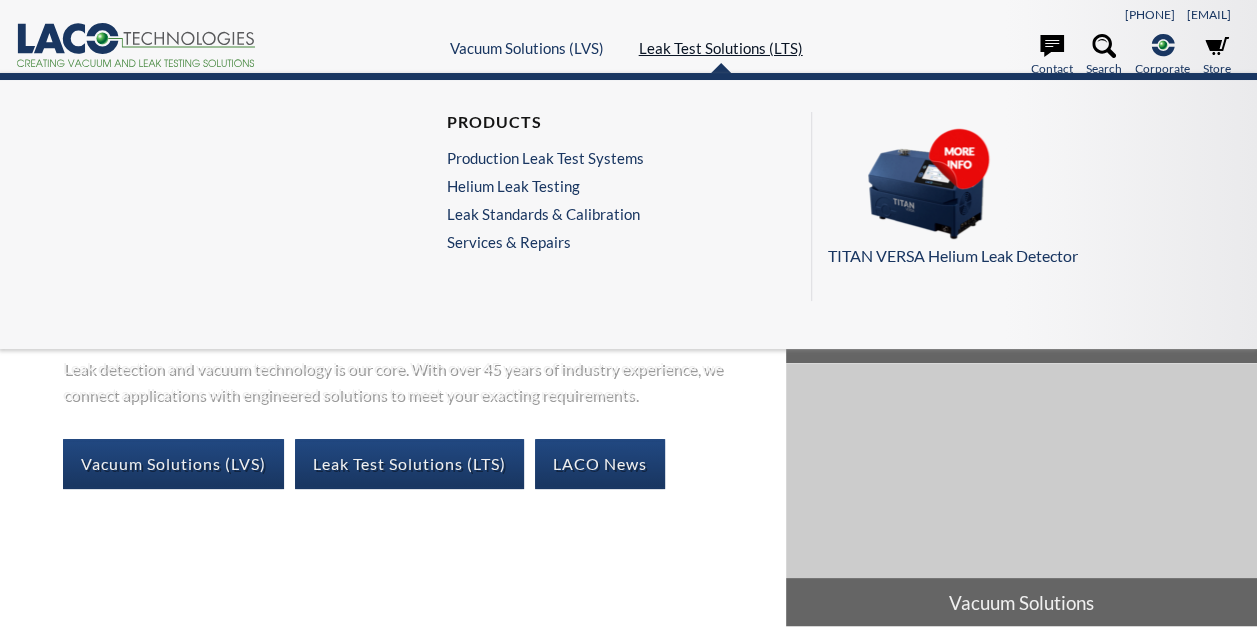 click on "Leak Test Solutions (LTS)" at bounding box center [721, 48] 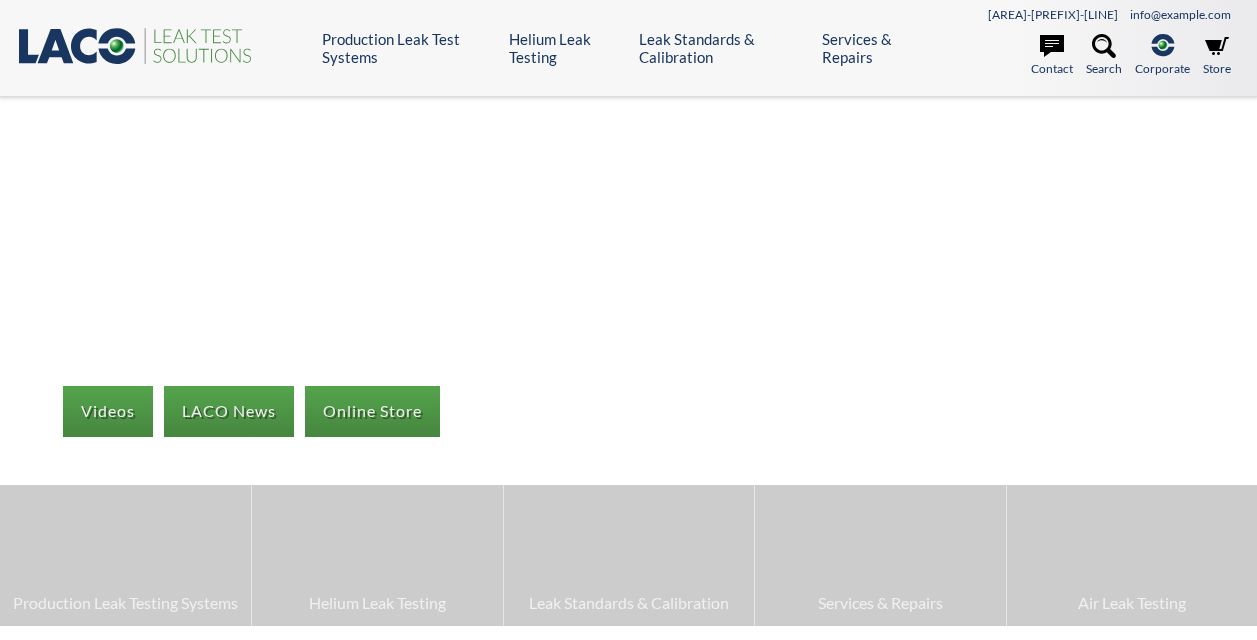 scroll, scrollTop: 0, scrollLeft: 0, axis: both 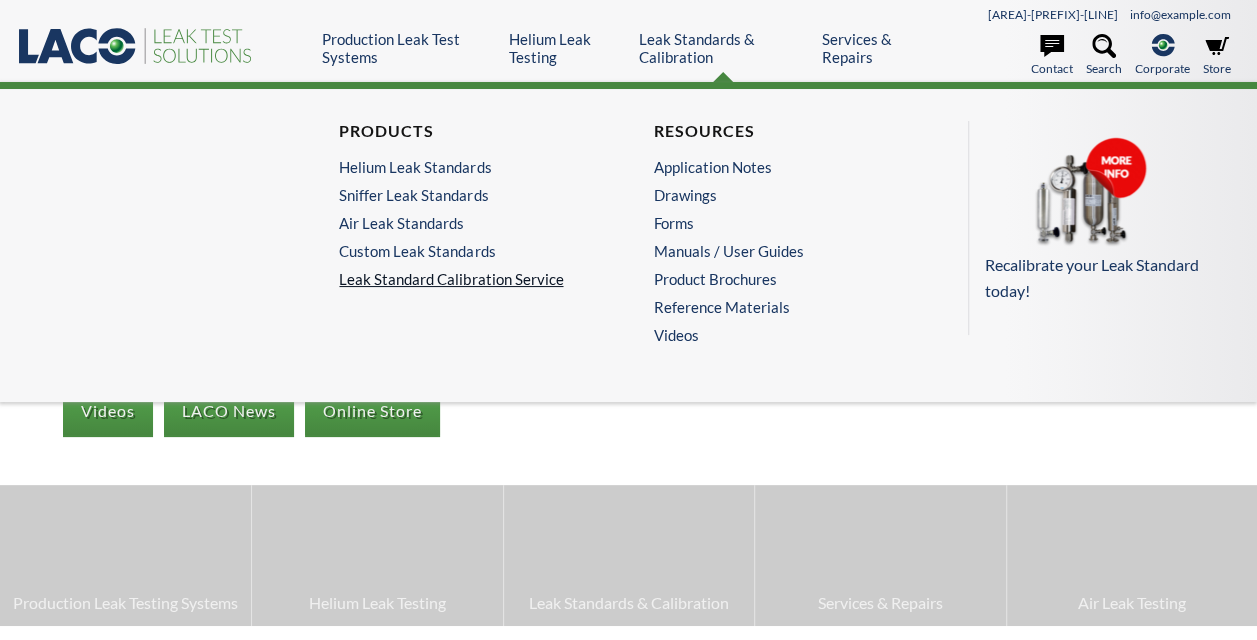 click on "Leak Standard Calibration Service" at bounding box center [471, 279] 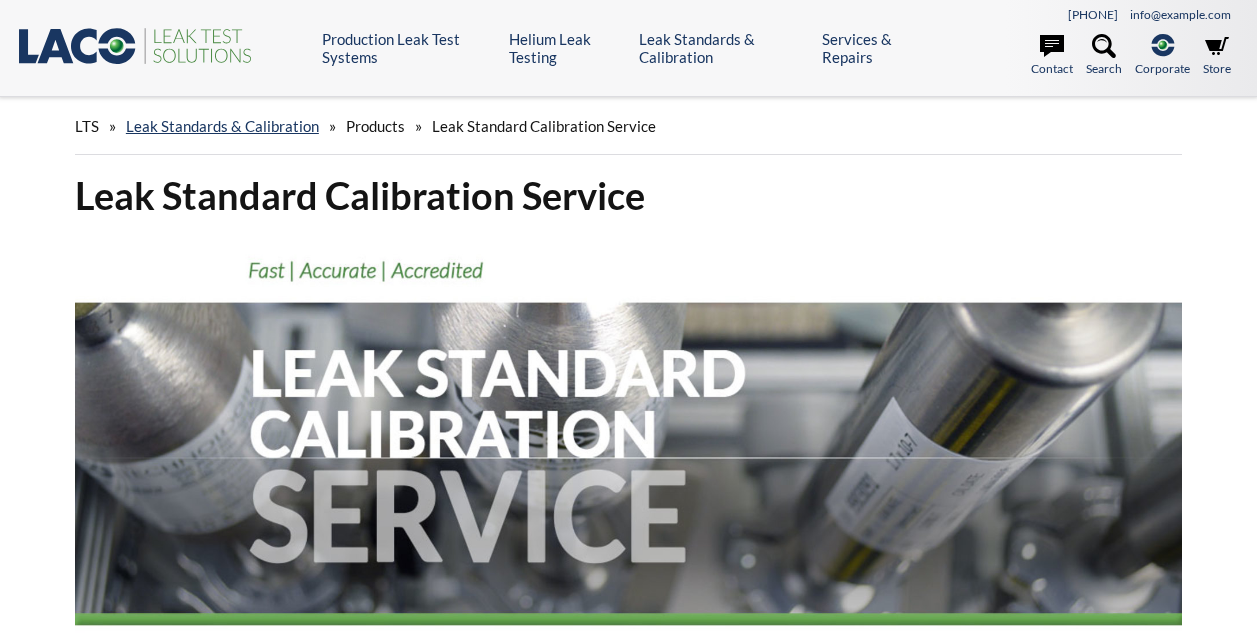 scroll, scrollTop: 0, scrollLeft: 0, axis: both 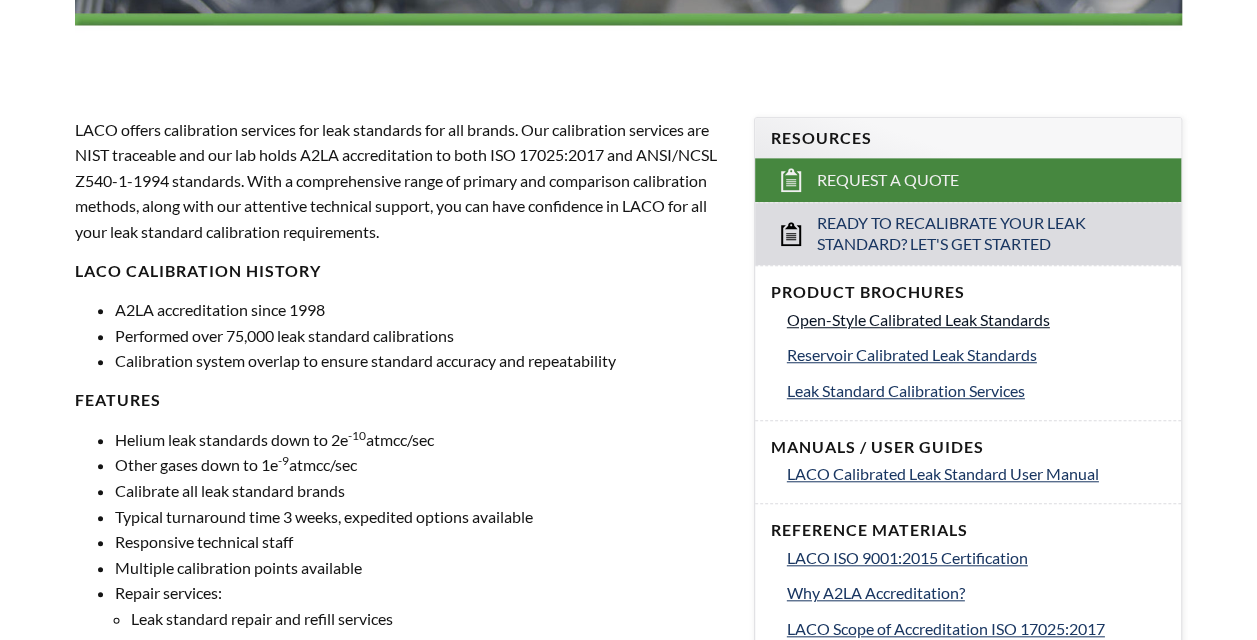 click on "Open-Style Calibrated Leak Standards" at bounding box center (918, 319) 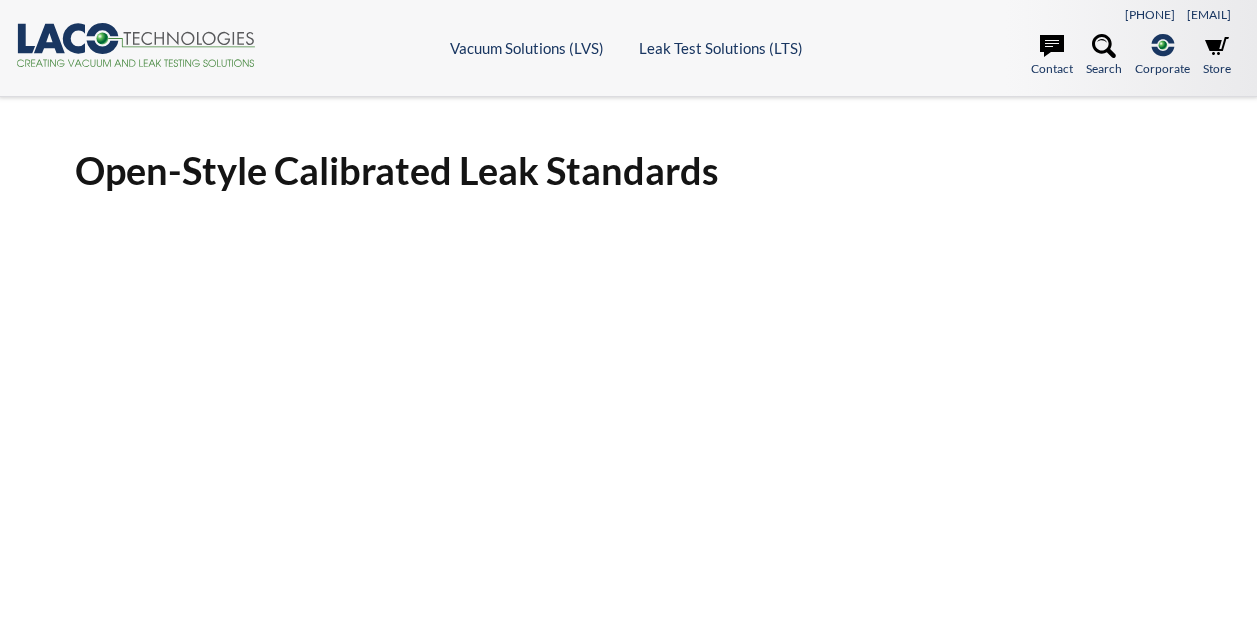 scroll, scrollTop: 0, scrollLeft: 0, axis: both 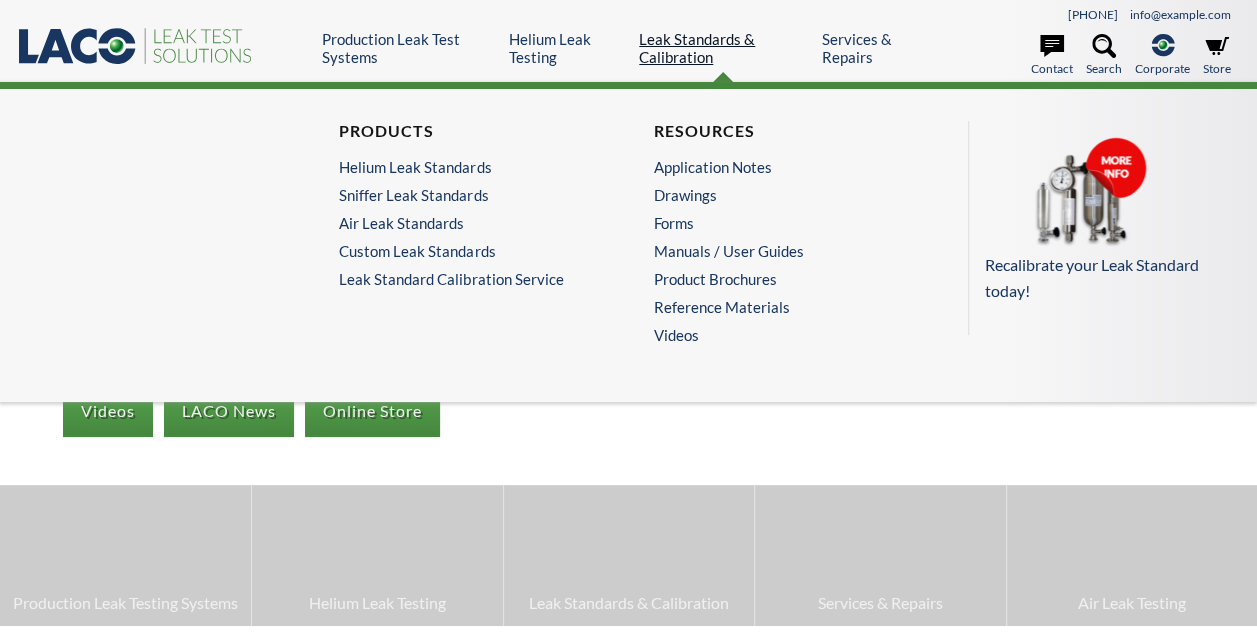 click on "Leak Standards & Calibration" at bounding box center [723, 48] 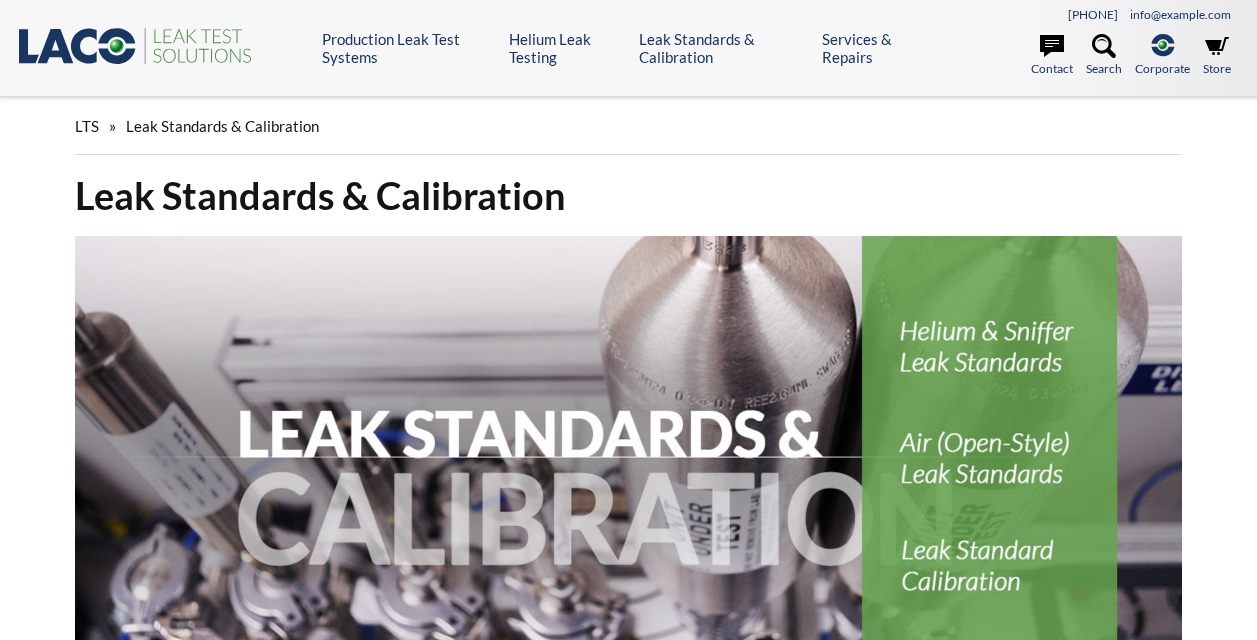 scroll, scrollTop: 0, scrollLeft: 0, axis: both 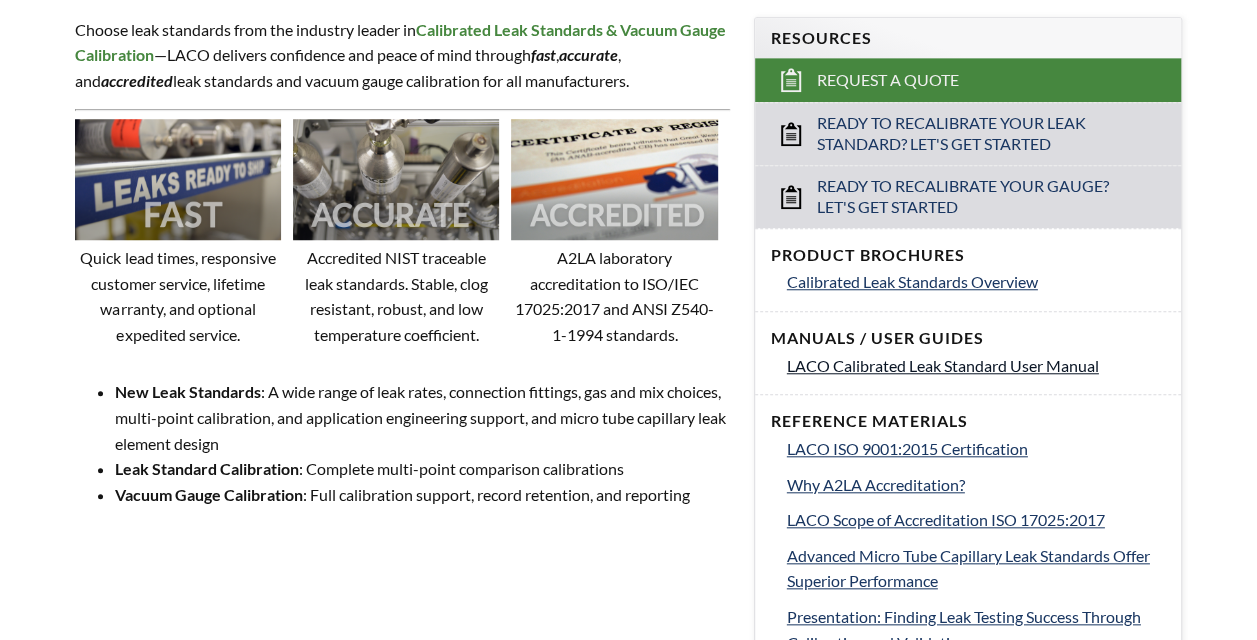 click on "LACO Calibrated Leak Standard User Manual" at bounding box center (943, 365) 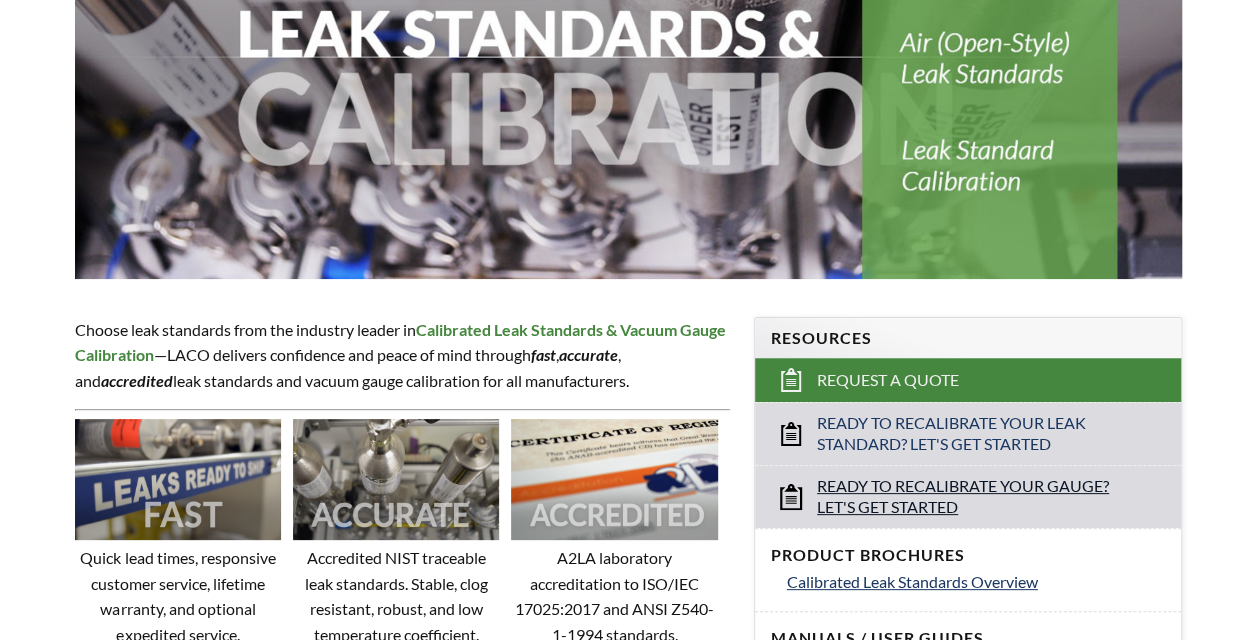 scroll, scrollTop: 500, scrollLeft: 0, axis: vertical 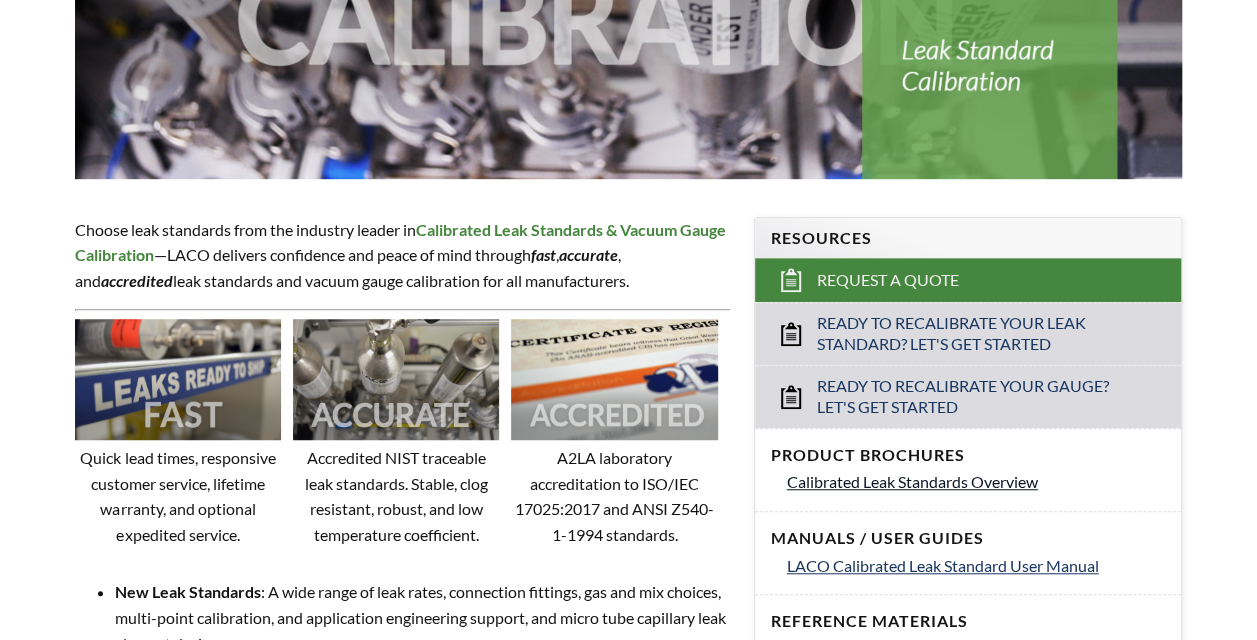 click on "Calibrated Leak Standards Overview" at bounding box center (912, 481) 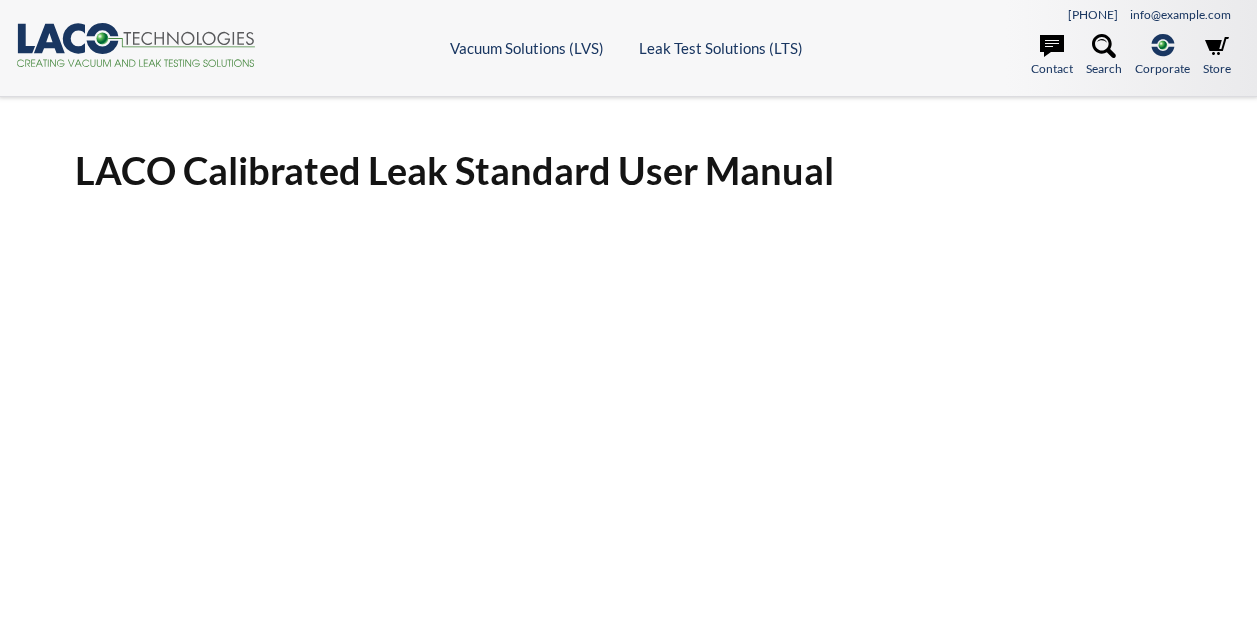 scroll, scrollTop: 0, scrollLeft: 0, axis: both 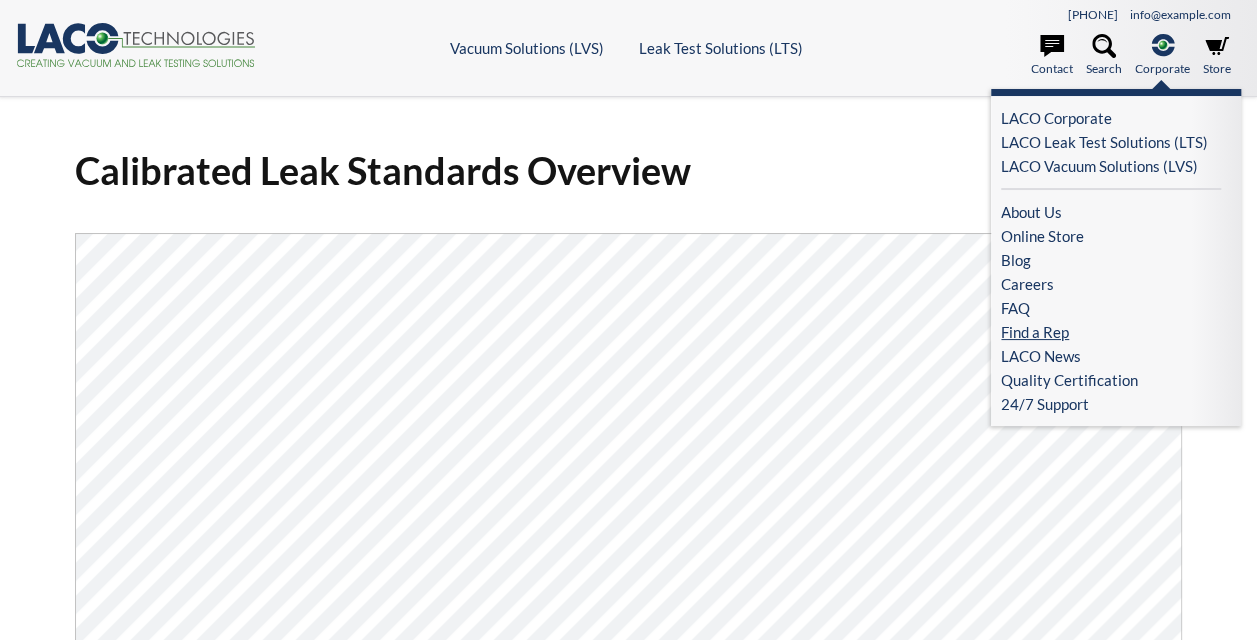 click on "Find a Rep" at bounding box center (1111, 332) 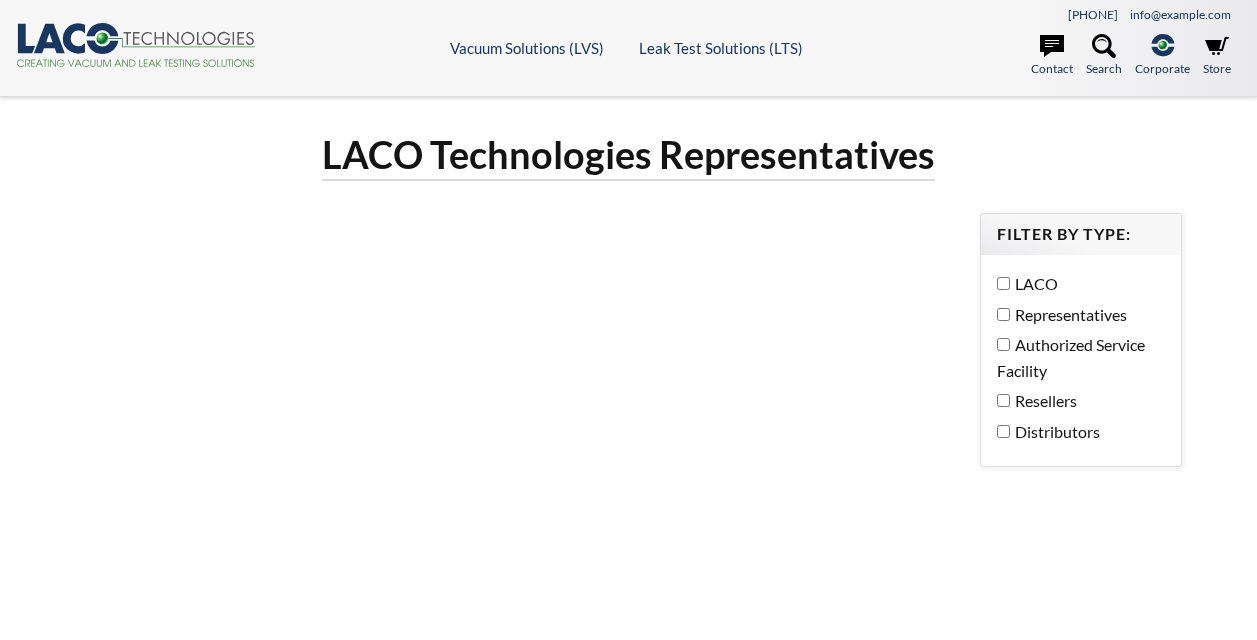 scroll, scrollTop: 0, scrollLeft: 0, axis: both 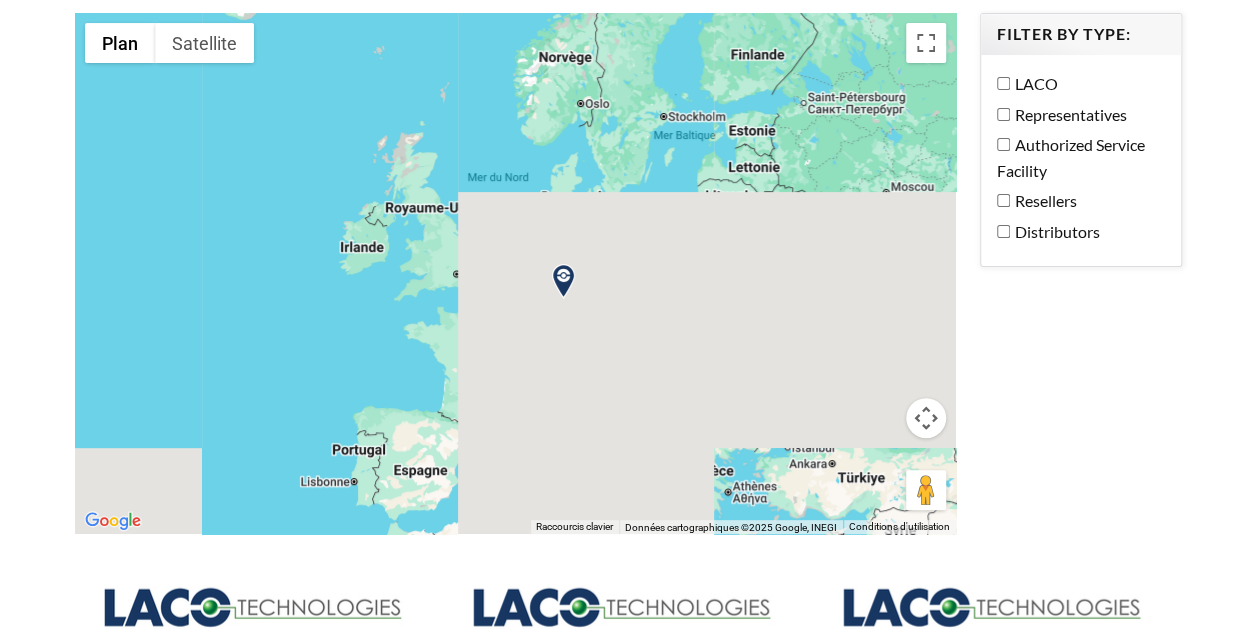drag, startPoint x: 760, startPoint y: 257, endPoint x: 468, endPoint y: 413, distance: 331.0589 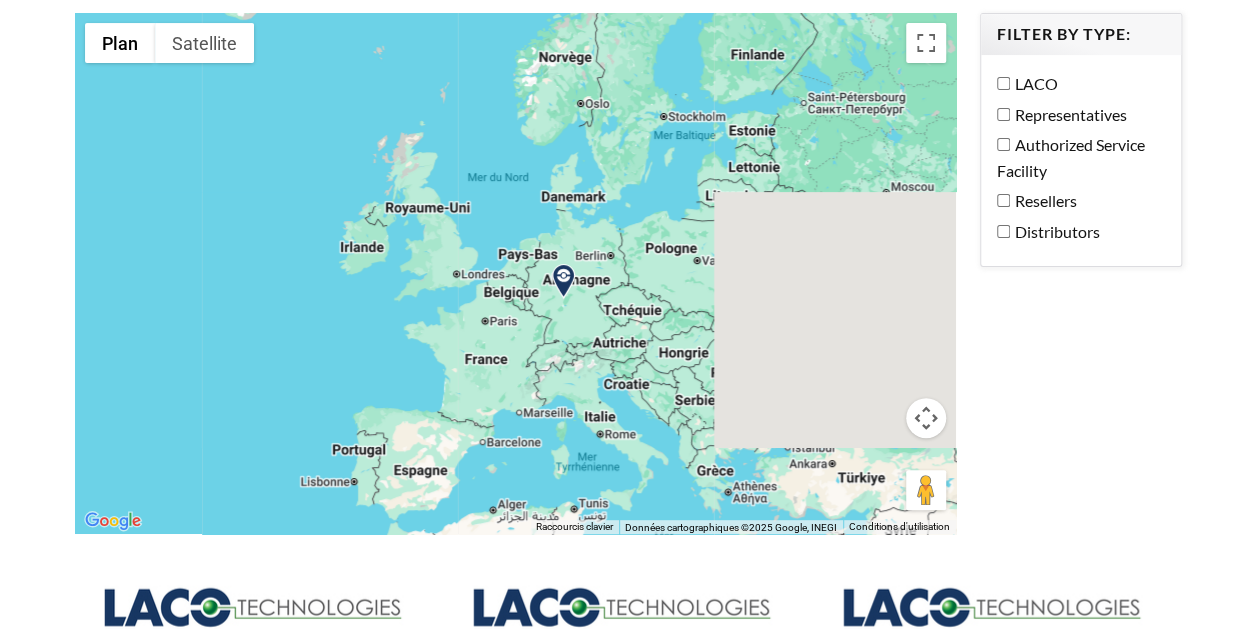 click at bounding box center [563, 281] 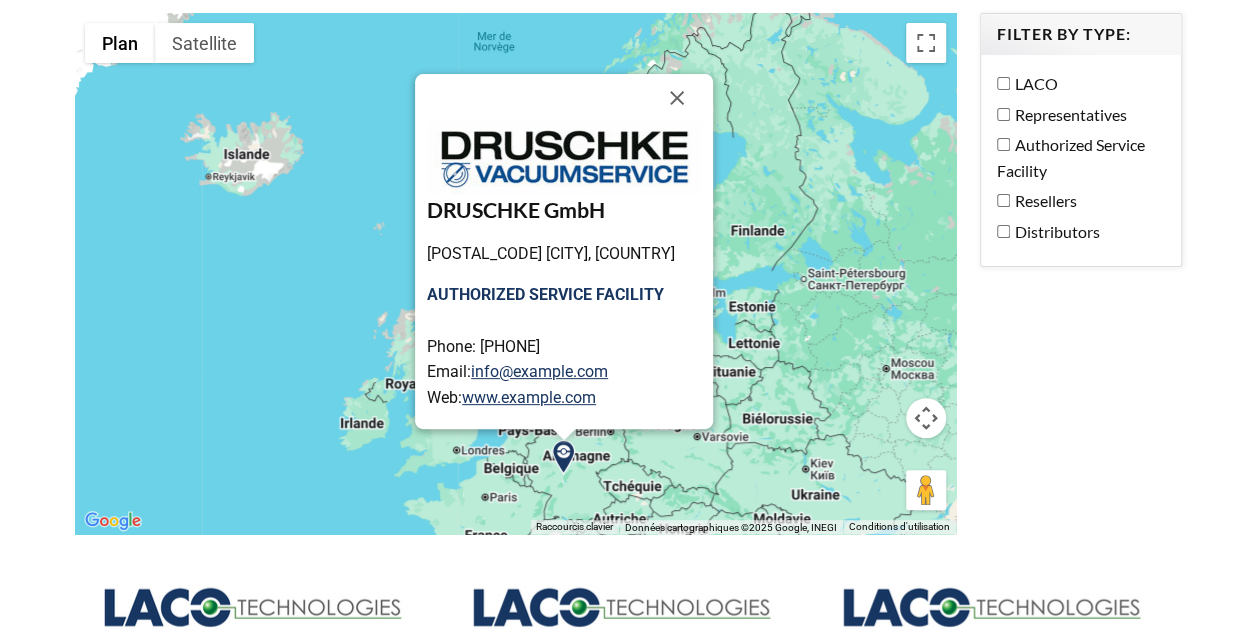 click on "Pour naviguer, appuyez sur les touches fléchées. DRUSCHKE GmbH 63571 Gelnhausen, Germany AUTHORIZED SERVICE FACILITY Phone: +49 (0) 6051 / 916678-0 Email:  info@druschke.eu Web:  www.druschke.eu Germany" at bounding box center (515, 273) 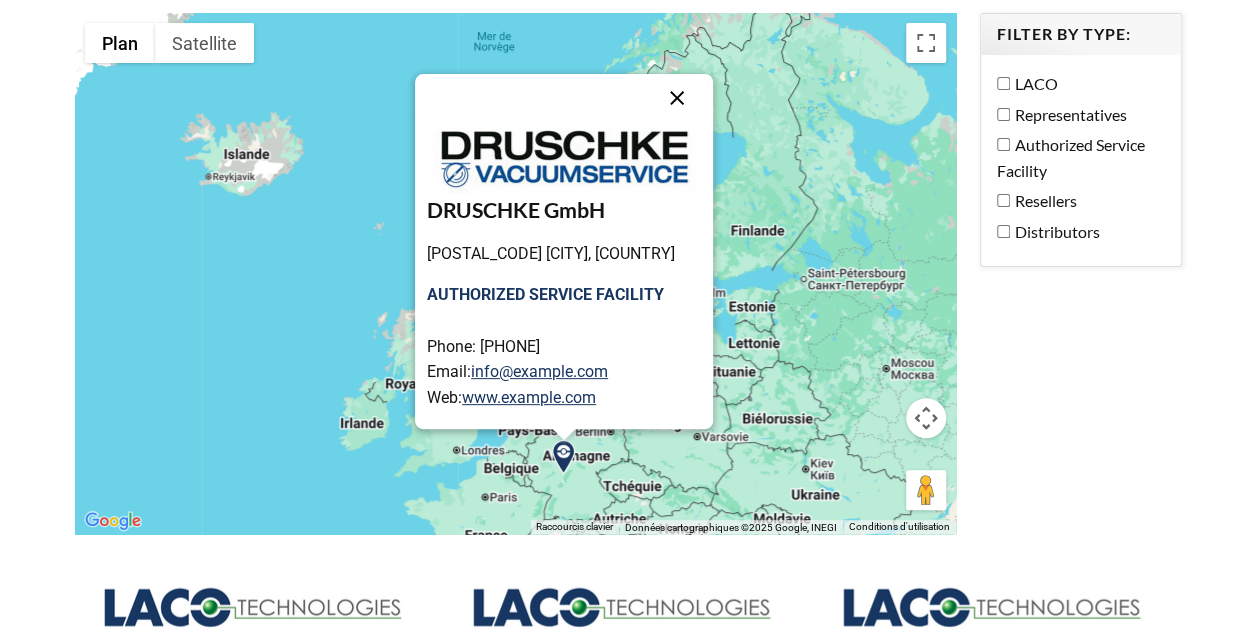 click at bounding box center [677, 98] 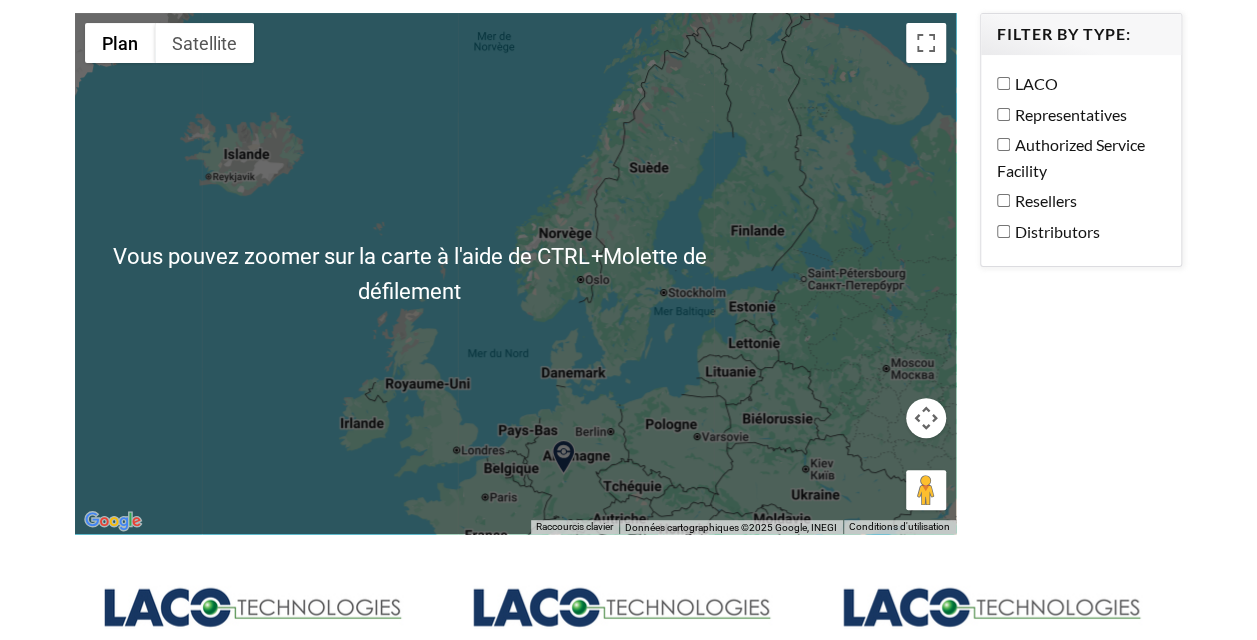 scroll, scrollTop: 300, scrollLeft: 0, axis: vertical 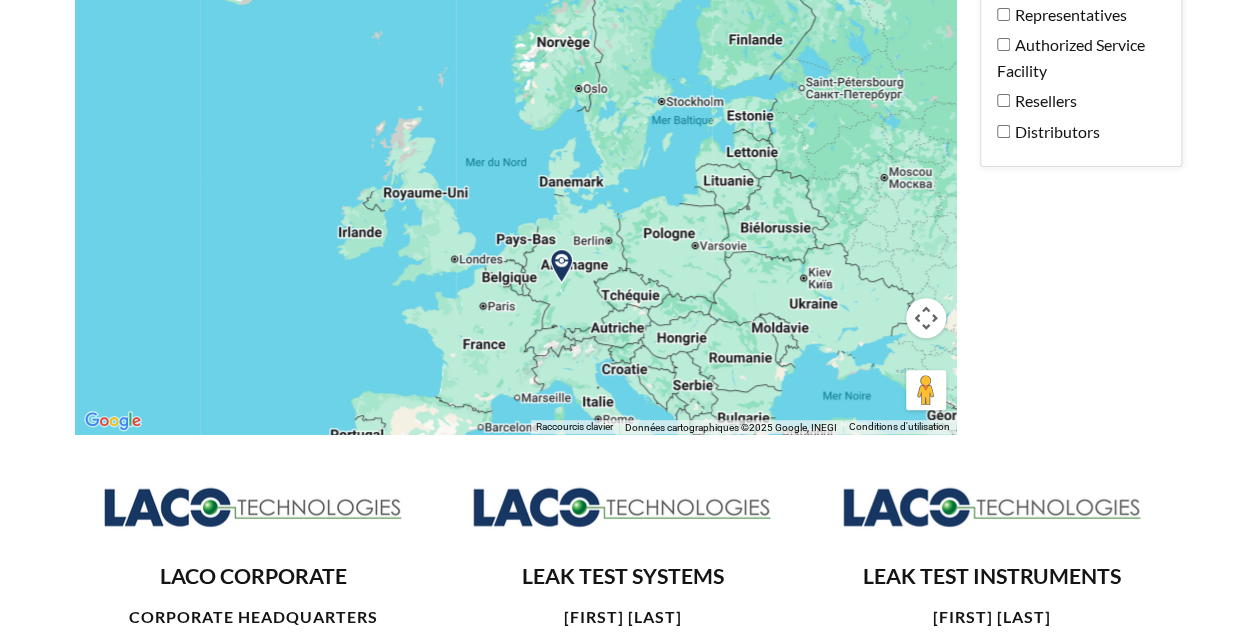 drag, startPoint x: 592, startPoint y: 293, endPoint x: 610, endPoint y: 210, distance: 84.92938 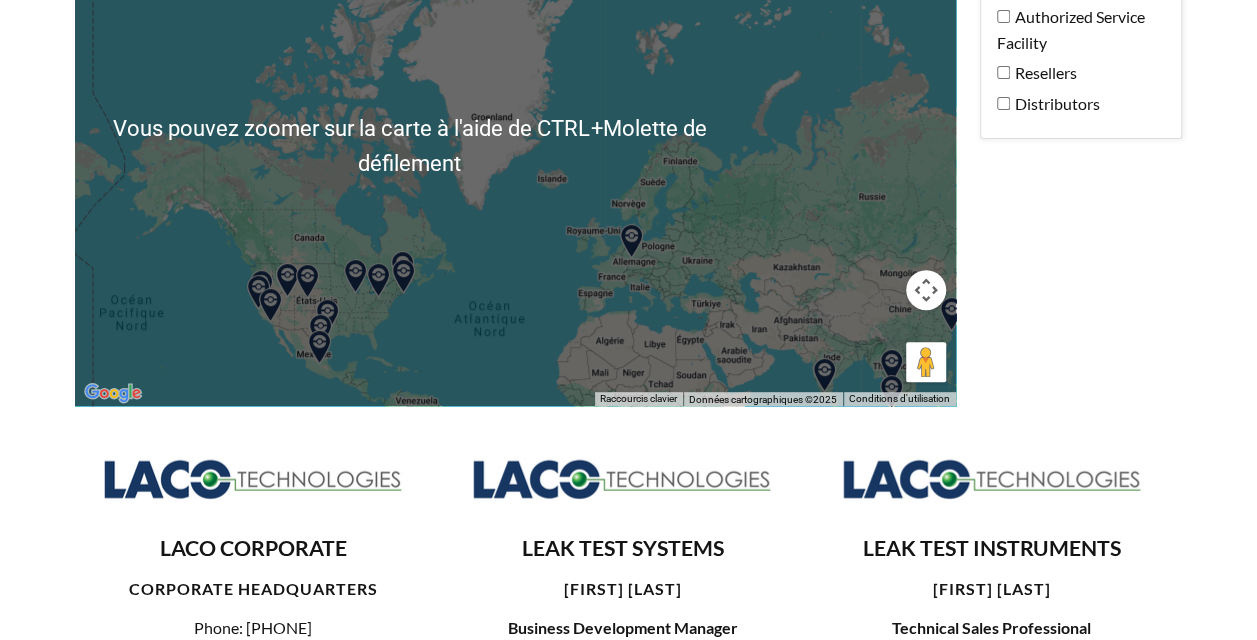 scroll, scrollTop: 200, scrollLeft: 0, axis: vertical 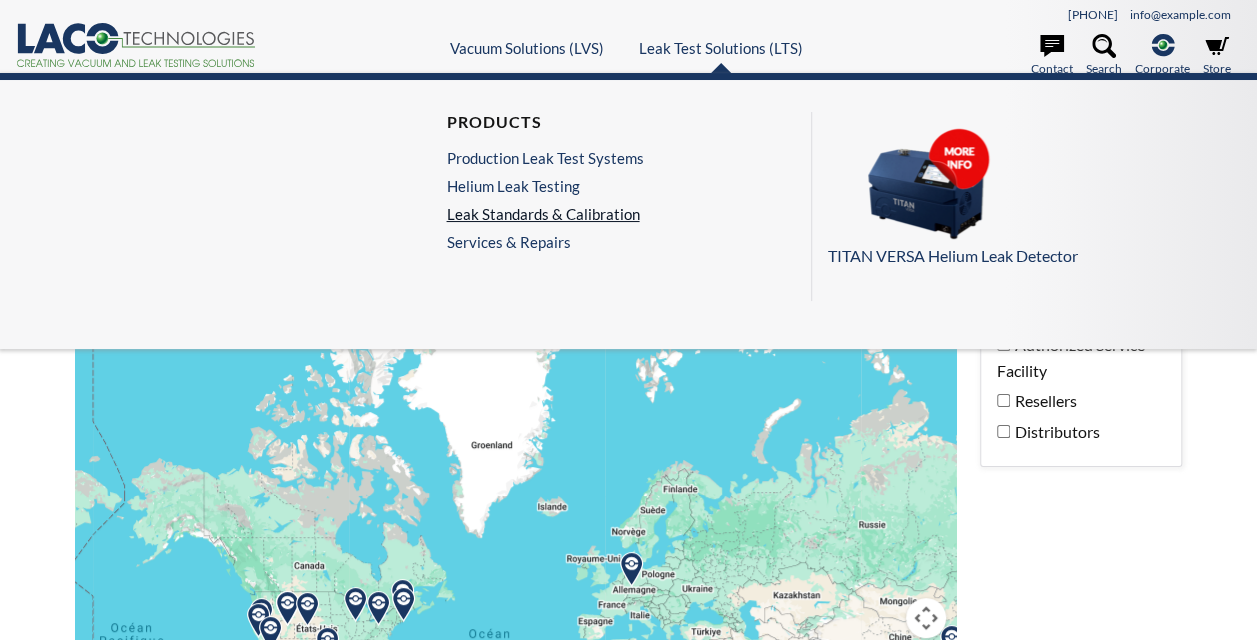 click on "Leak Standards & Calibration" at bounding box center (544, 214) 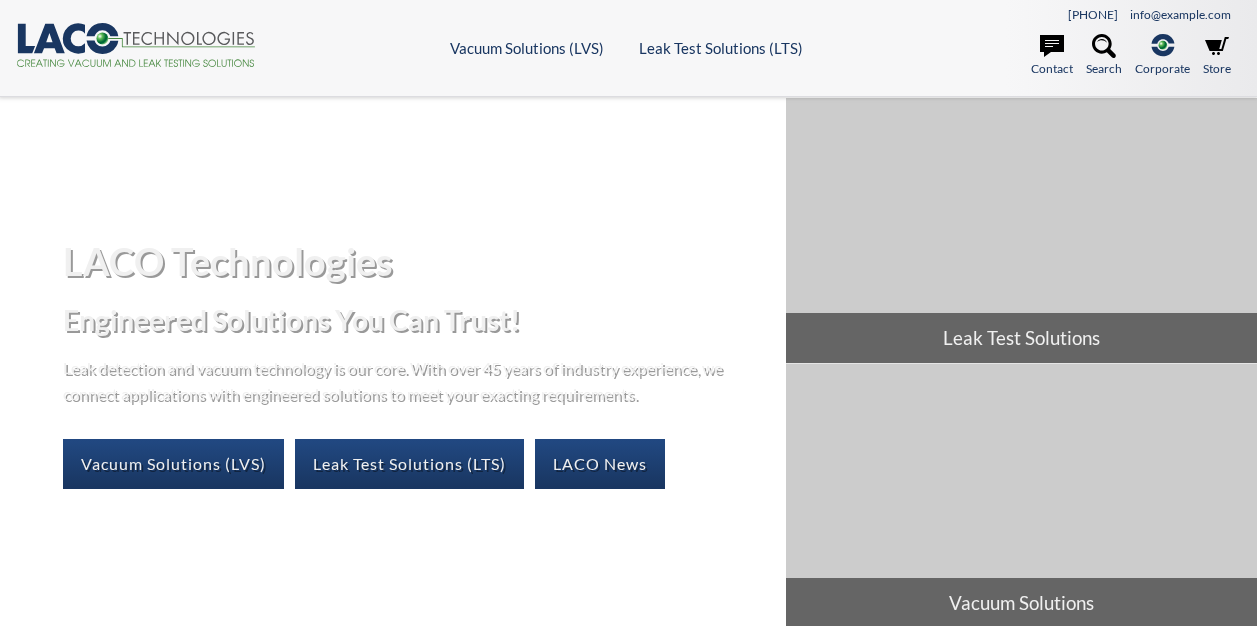 scroll, scrollTop: 0, scrollLeft: 0, axis: both 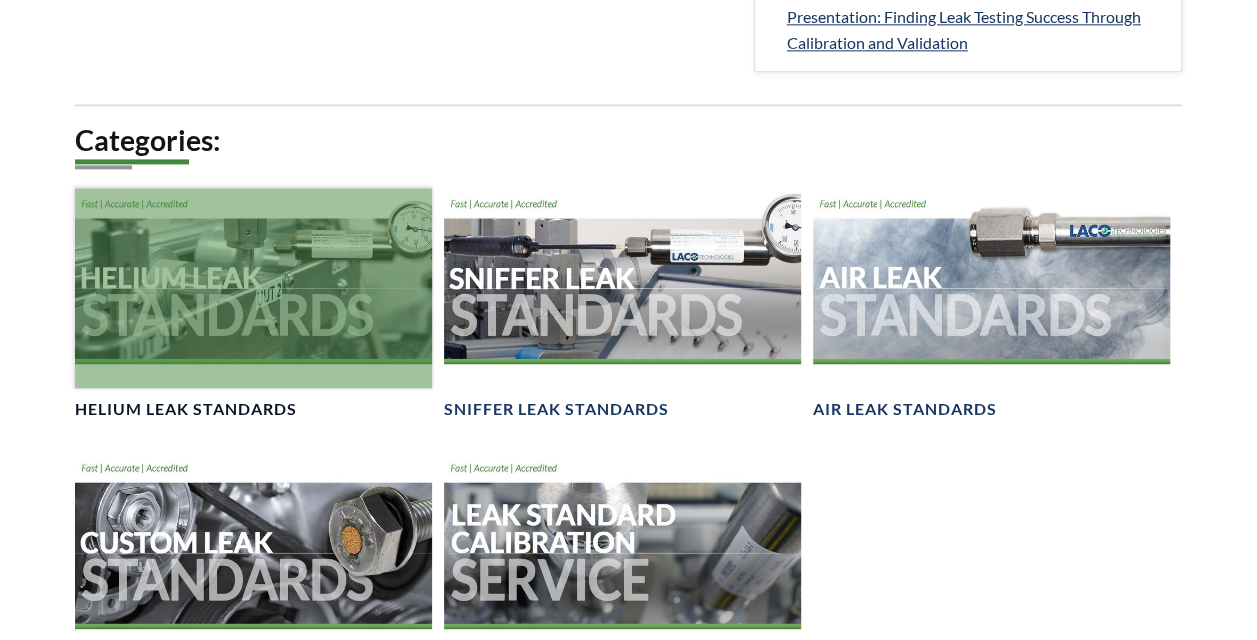 click on "Helium Leak Standards" at bounding box center (186, 409) 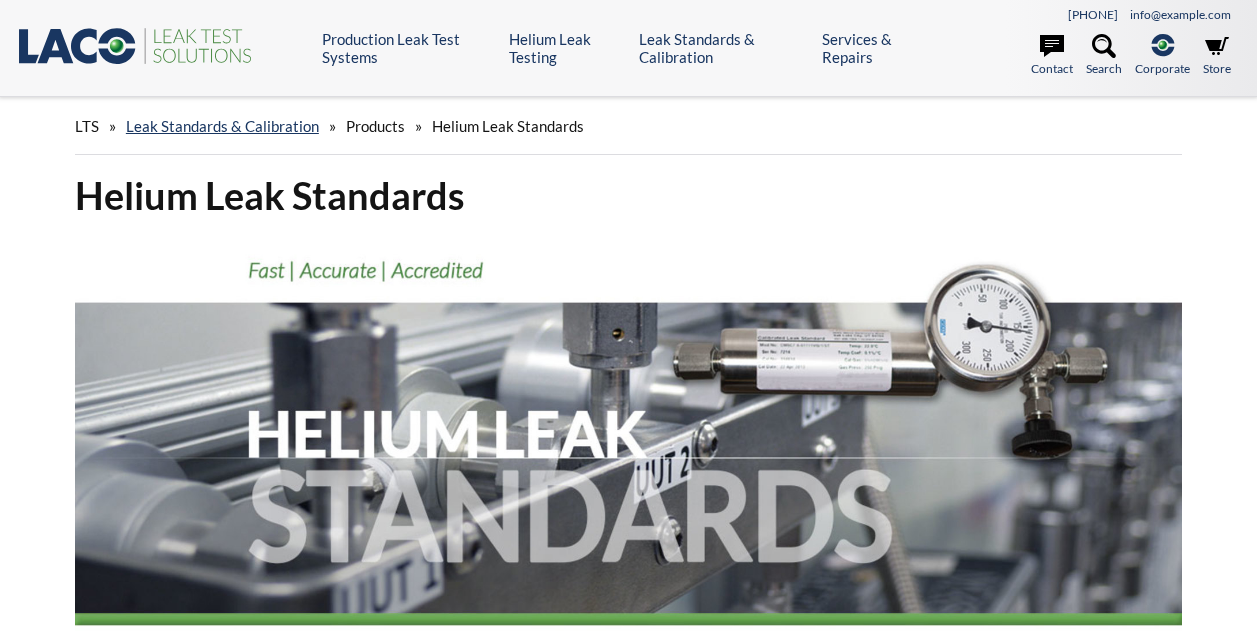 scroll, scrollTop: 0, scrollLeft: 0, axis: both 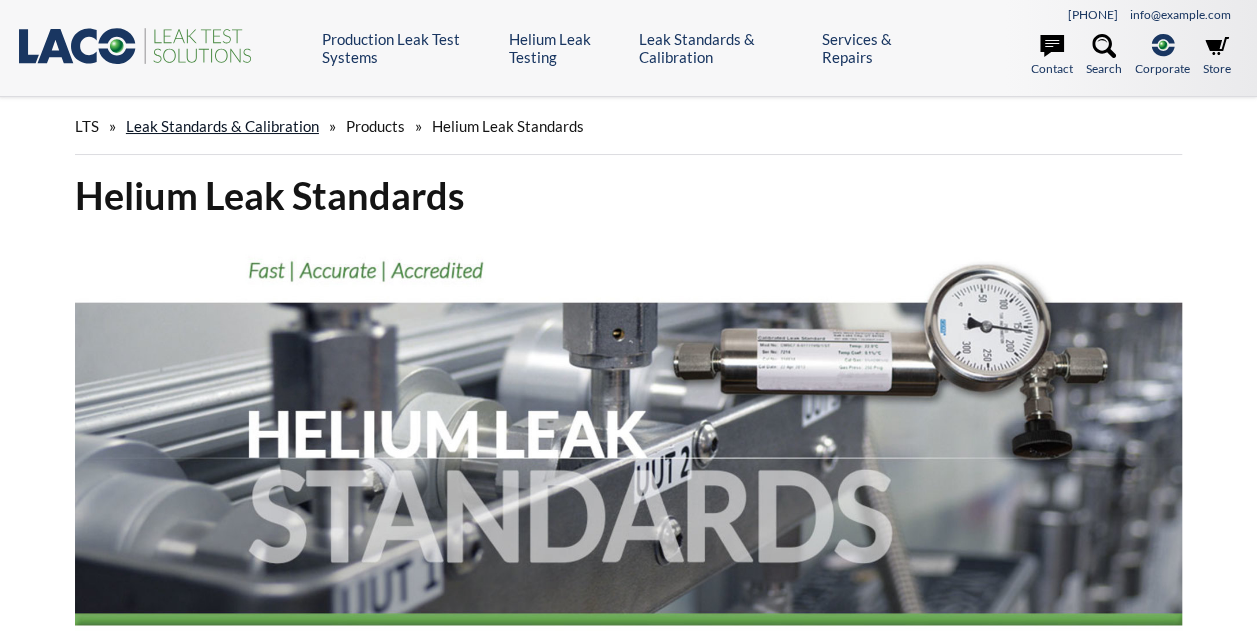 click on "Leak Standards & Calibration" at bounding box center [222, 126] 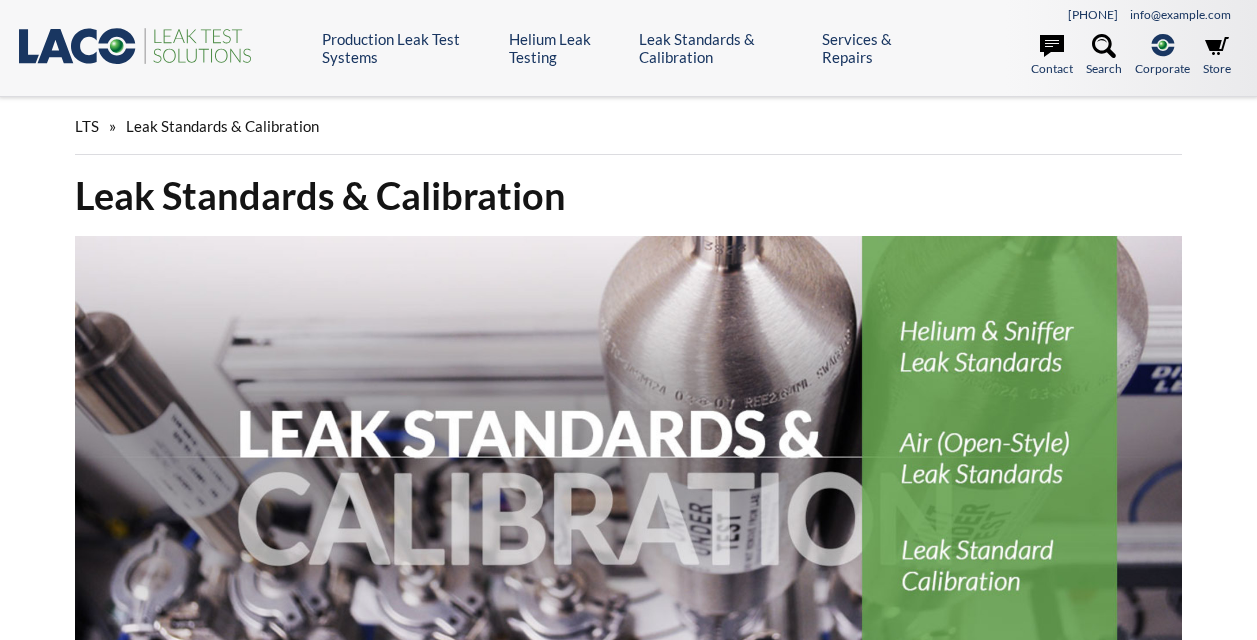 scroll, scrollTop: 0, scrollLeft: 0, axis: both 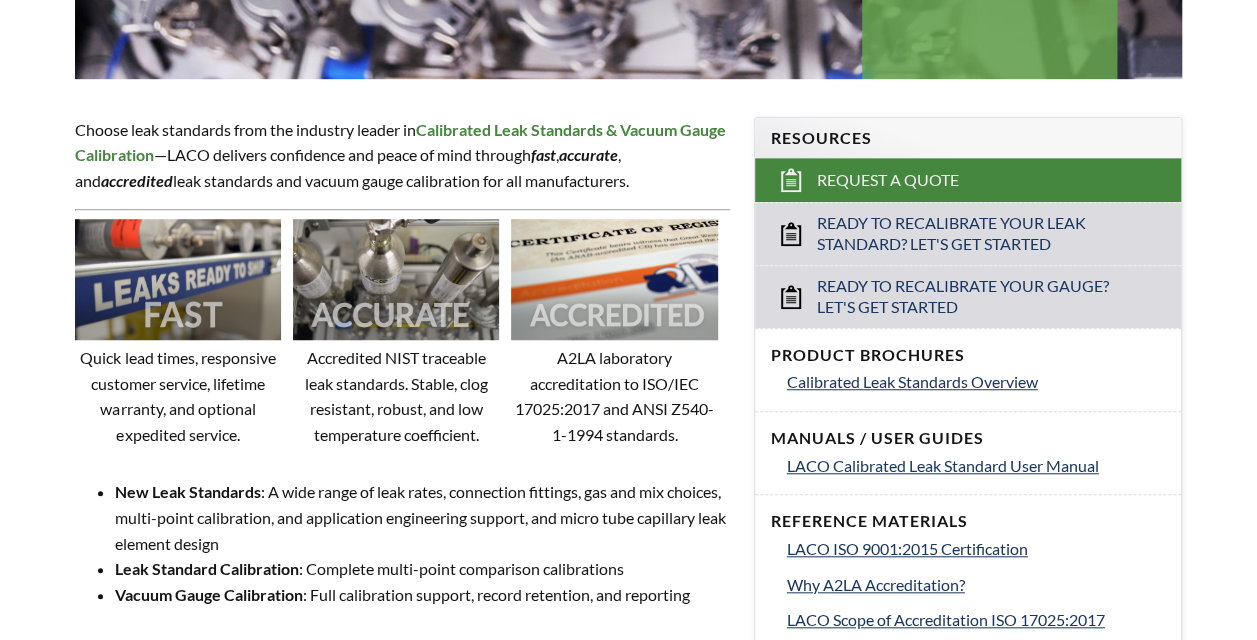 click at bounding box center (178, 279) 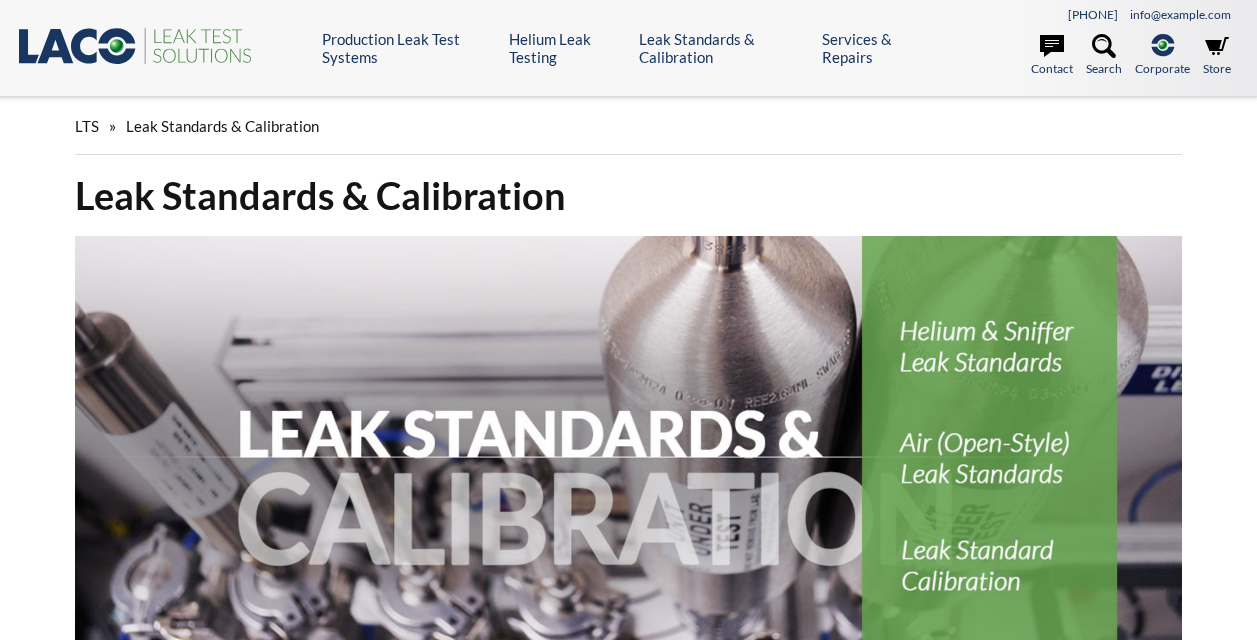 scroll, scrollTop: 0, scrollLeft: 0, axis: both 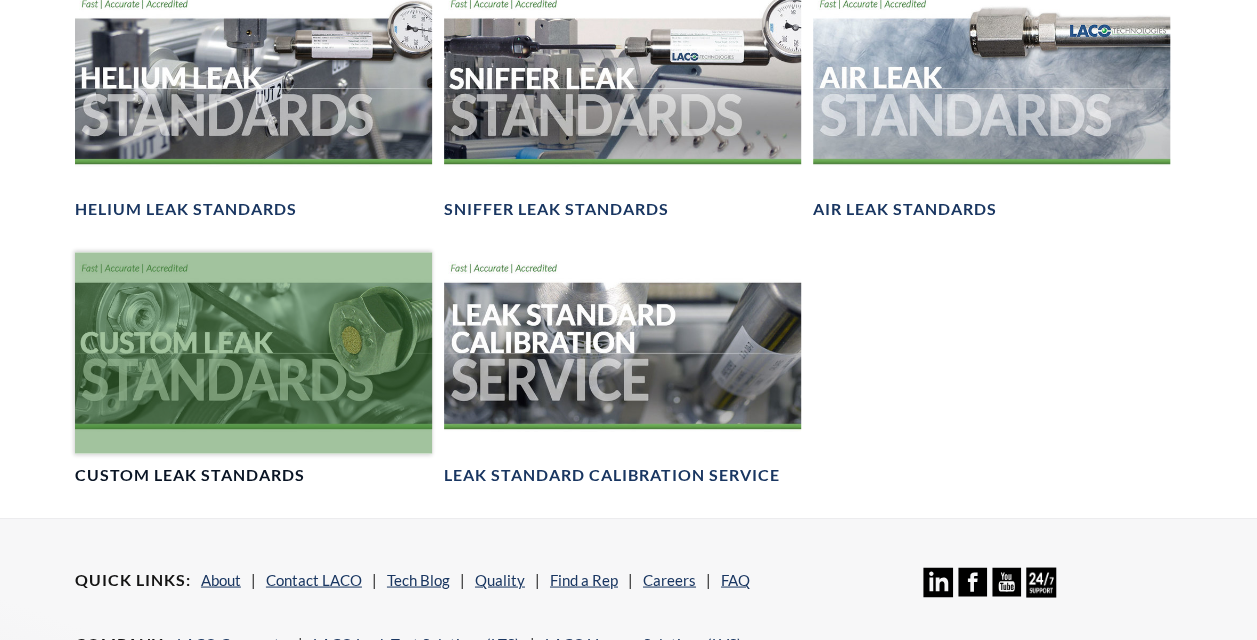 click at bounding box center (253, 352) 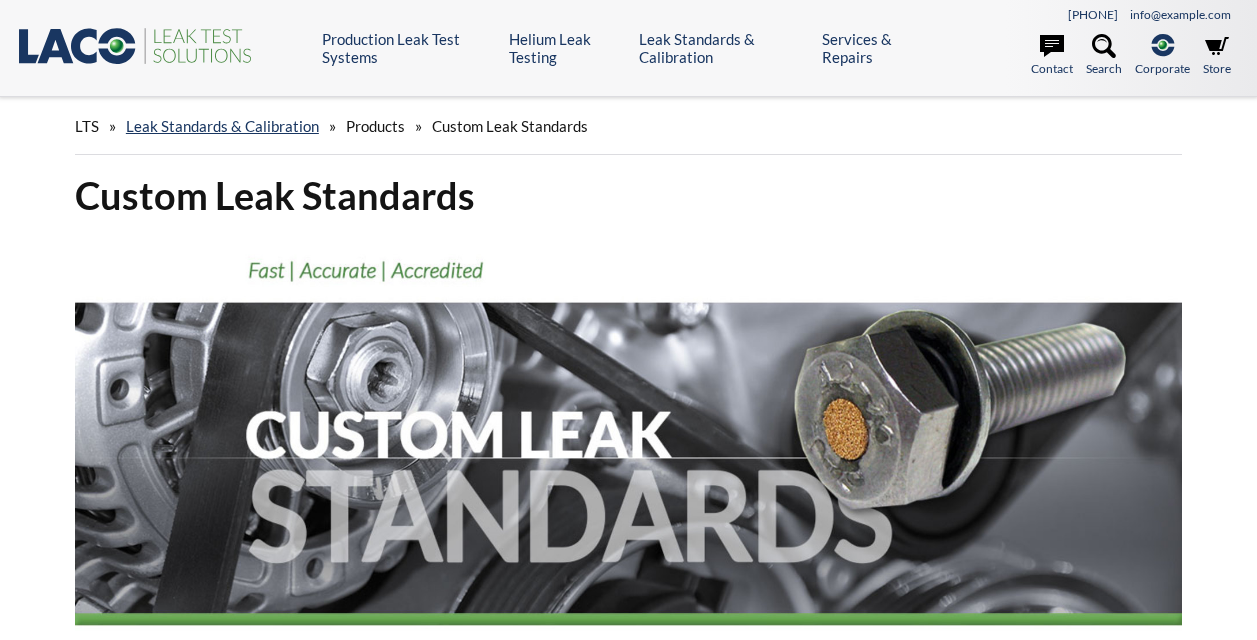 scroll, scrollTop: 0, scrollLeft: 0, axis: both 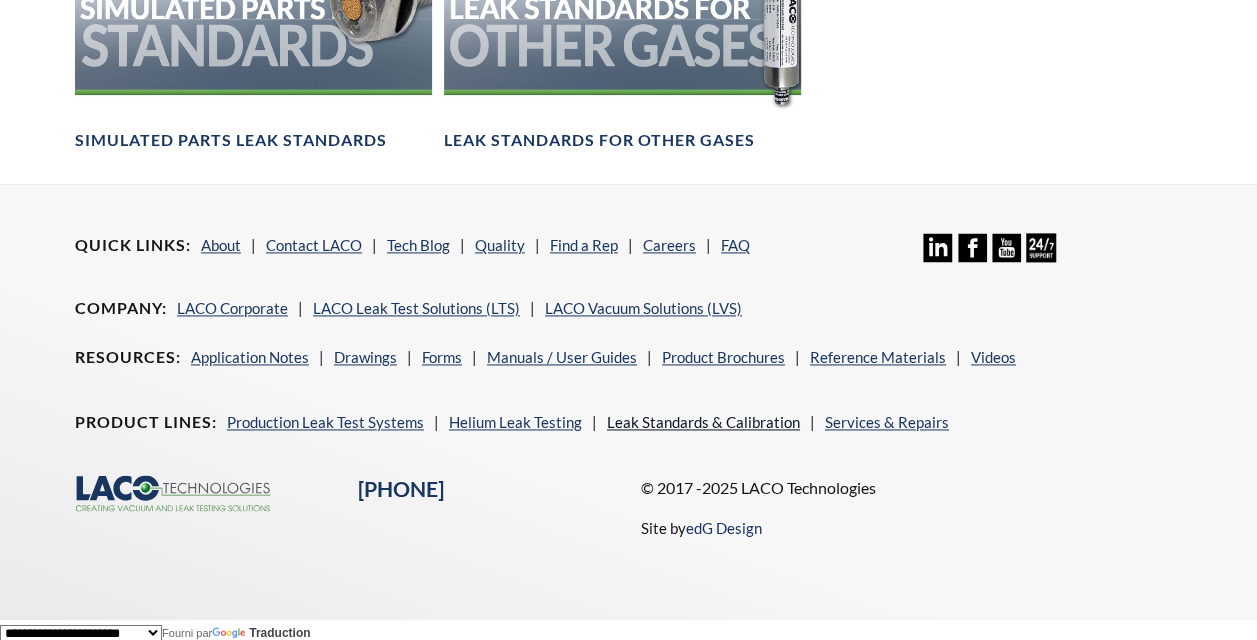 click on "Leak Standards & Calibration" at bounding box center (703, 422) 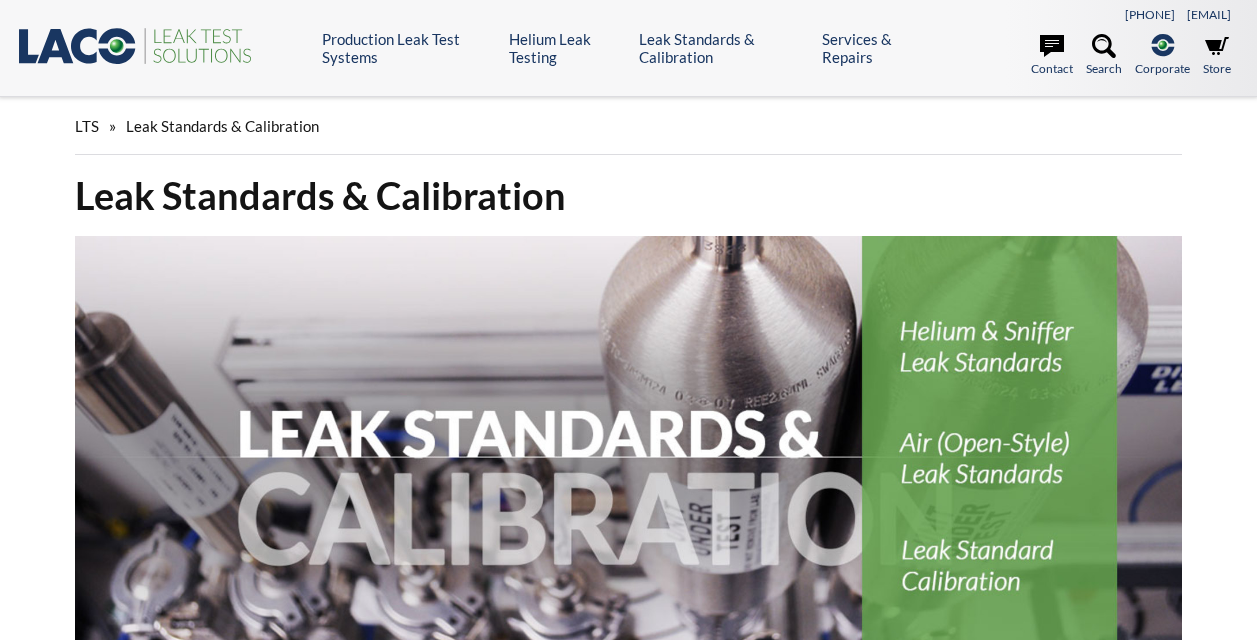 scroll, scrollTop: 0, scrollLeft: 0, axis: both 